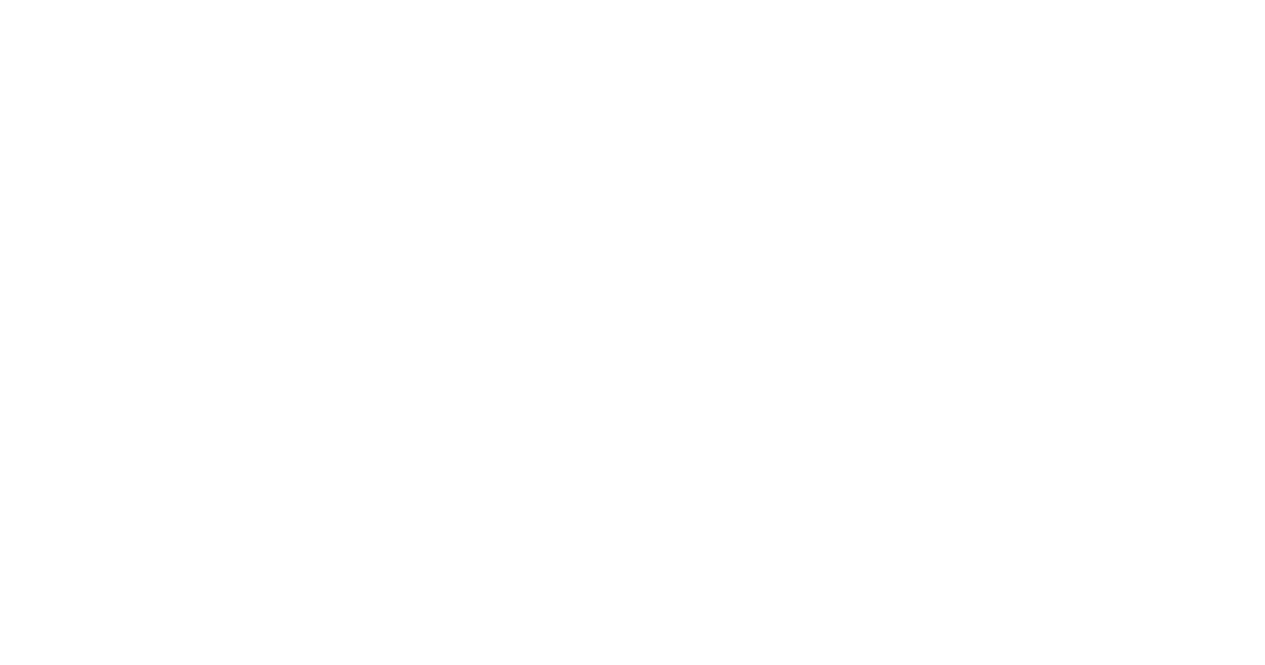 scroll, scrollTop: 0, scrollLeft: 0, axis: both 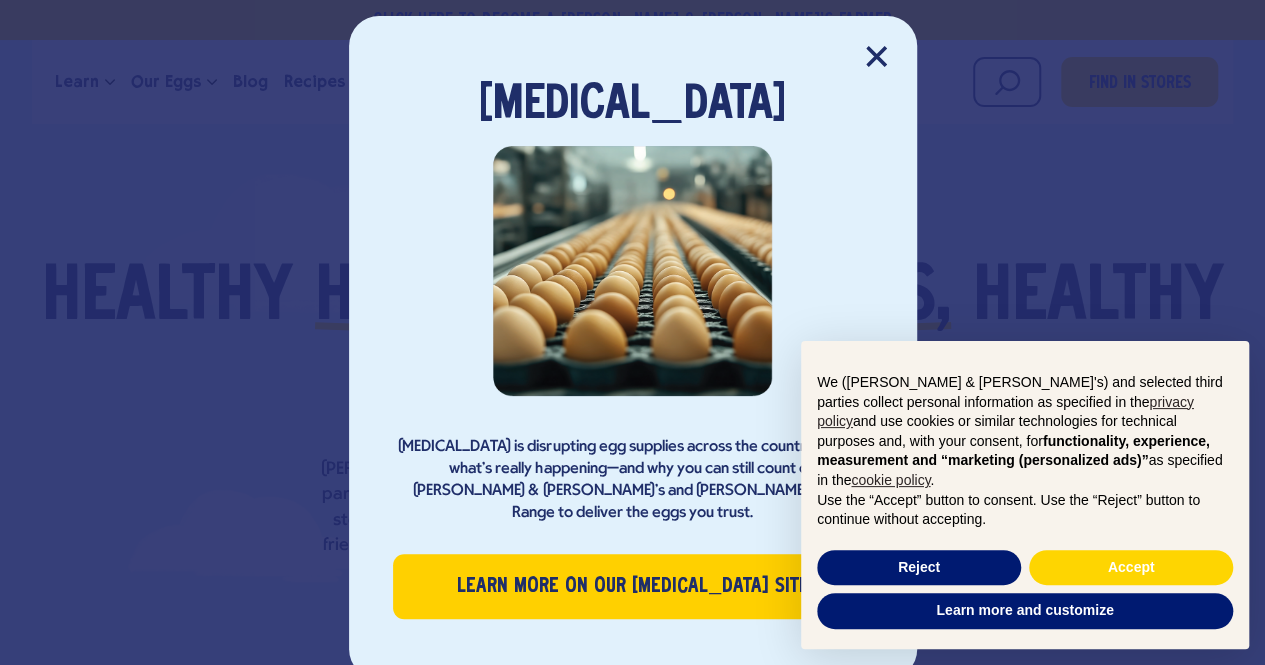 click 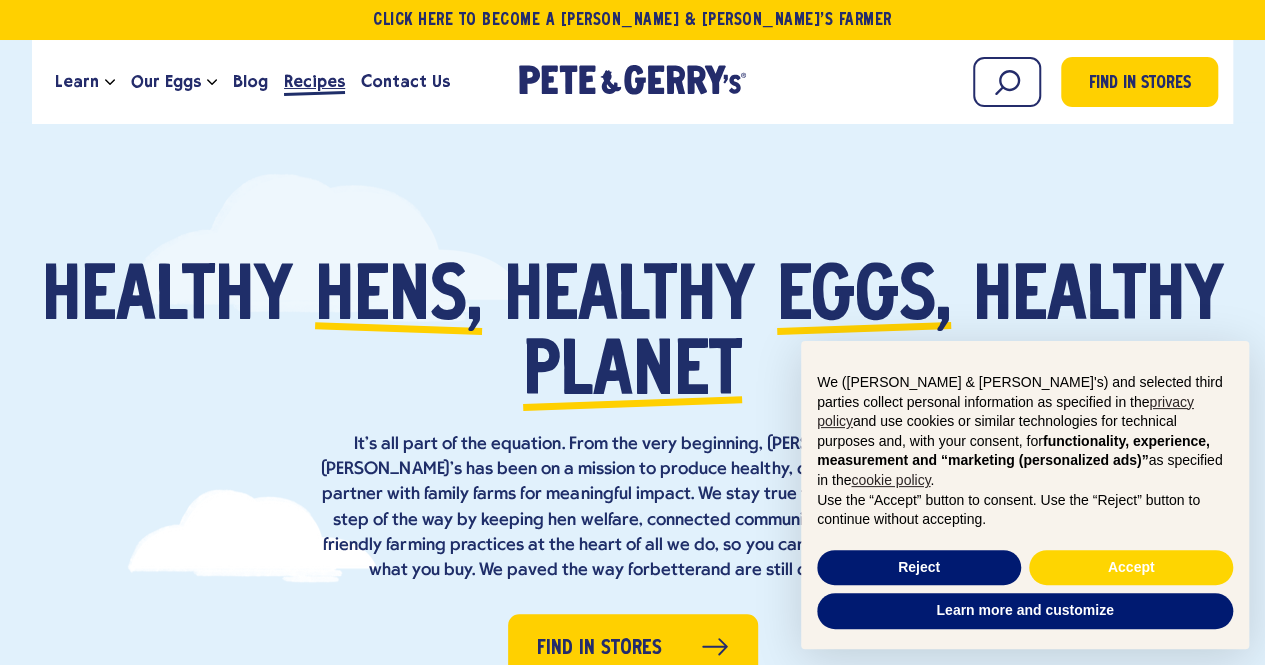 click on "Recipes" at bounding box center (314, 81) 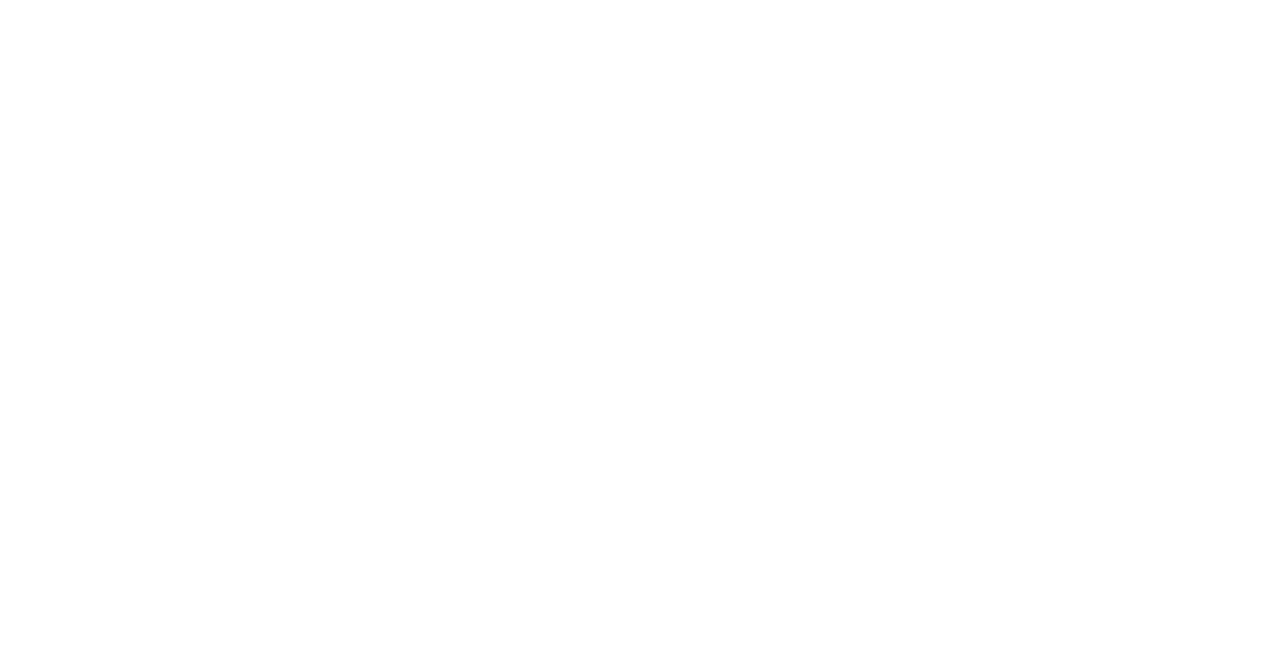 scroll, scrollTop: 0, scrollLeft: 0, axis: both 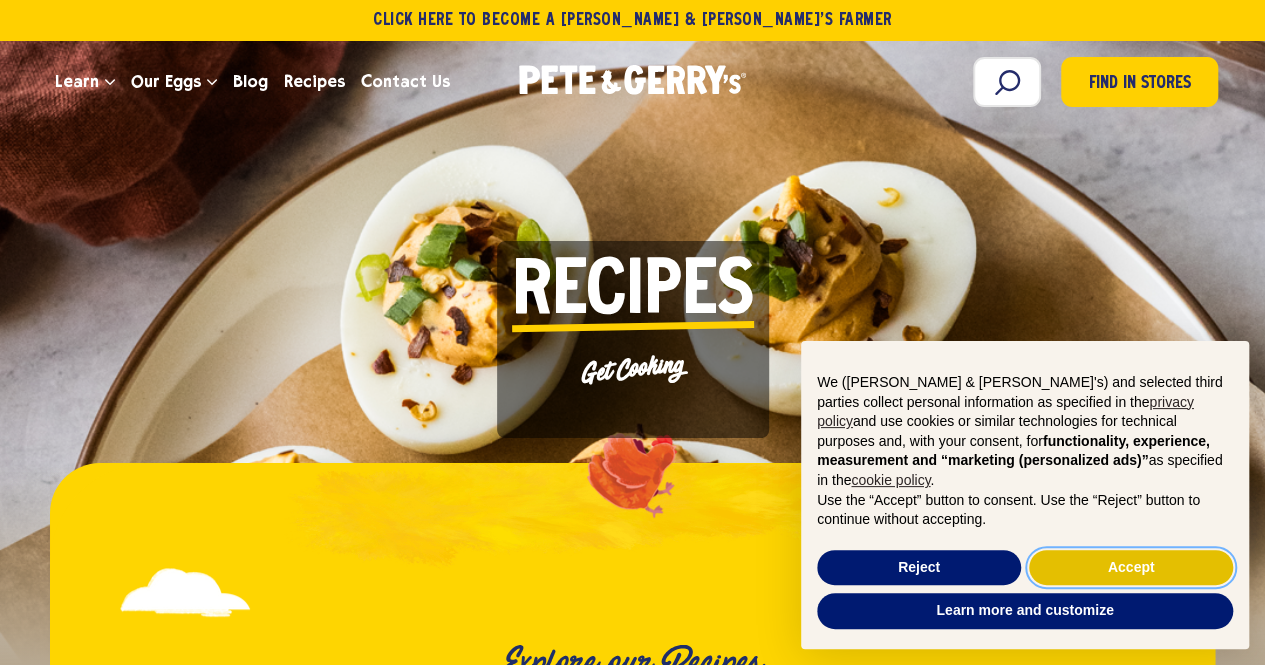 click on "Accept" at bounding box center (1131, 568) 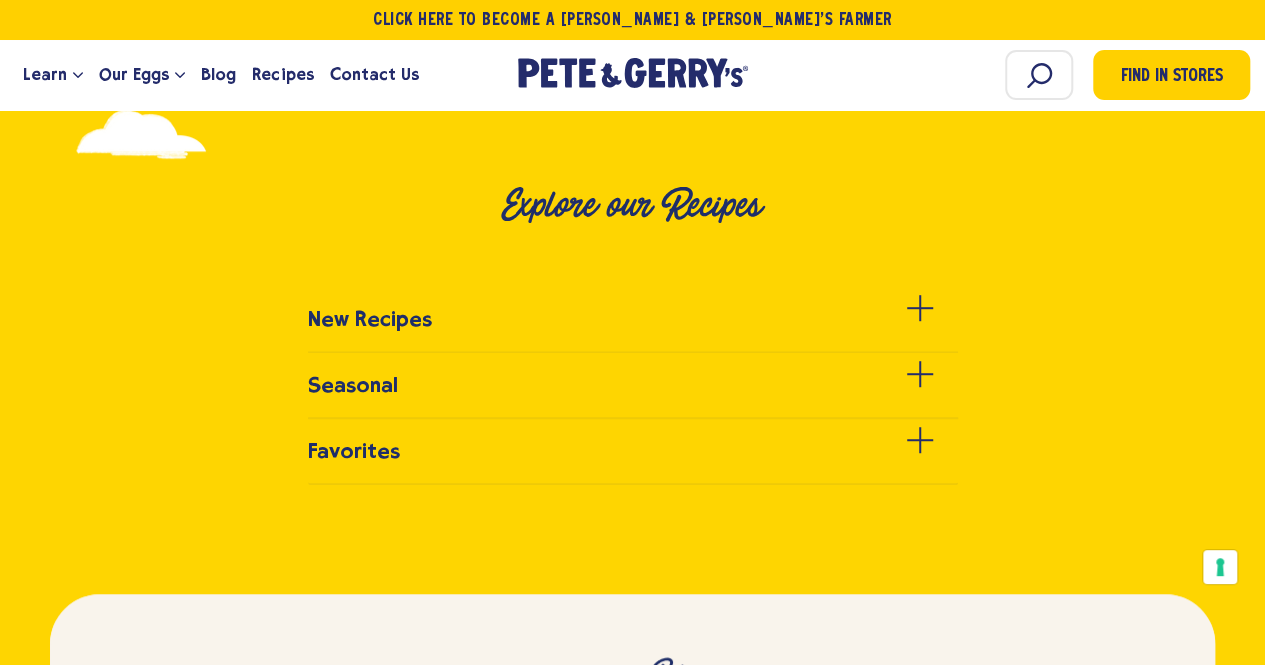 scroll, scrollTop: 463, scrollLeft: 0, axis: vertical 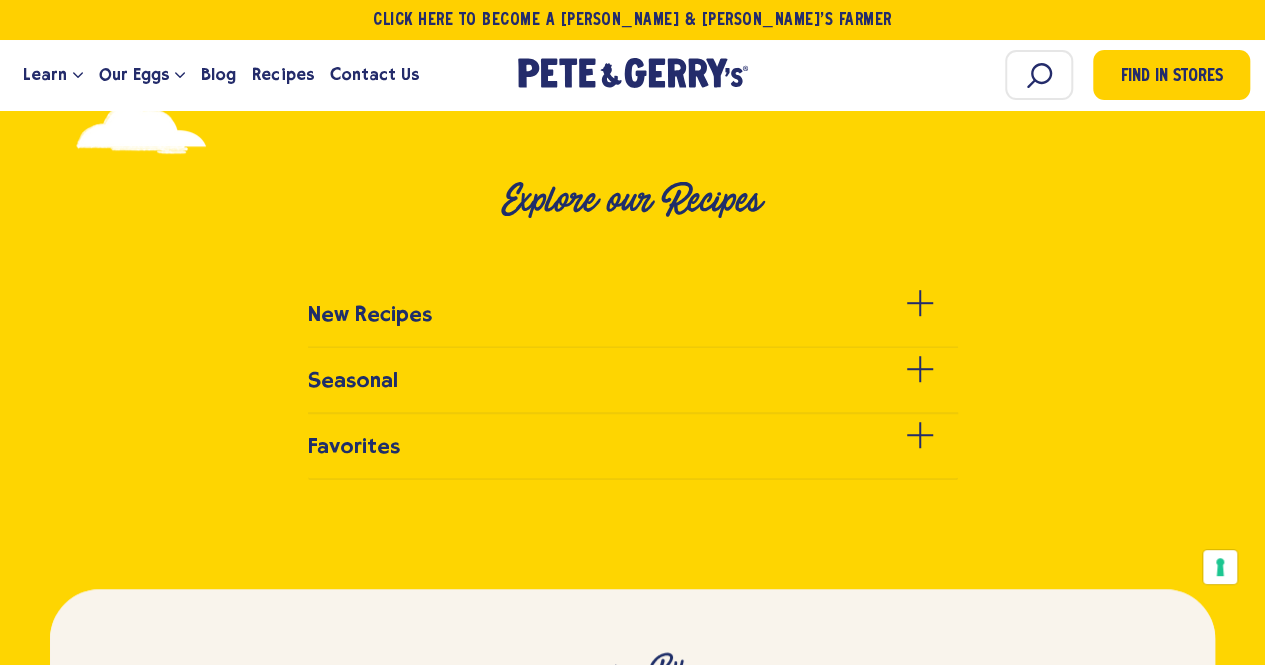 click on "New Recipes" at bounding box center (632, 391) 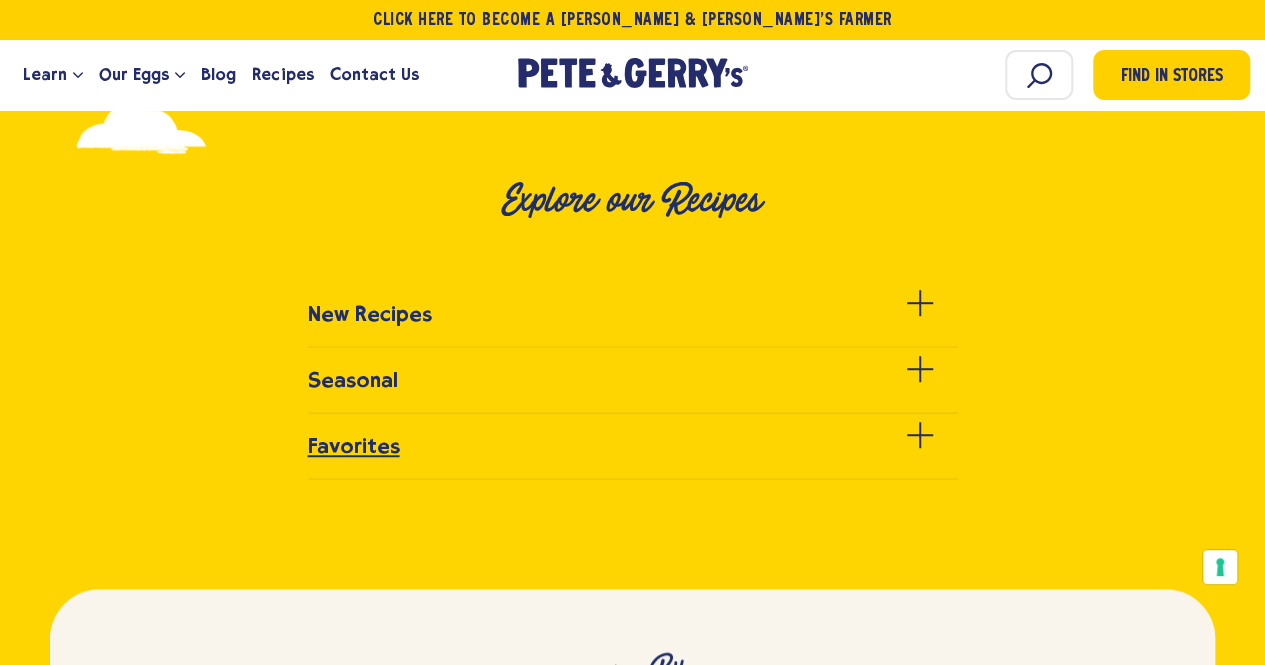 click on "Favorites" at bounding box center (354, 446) 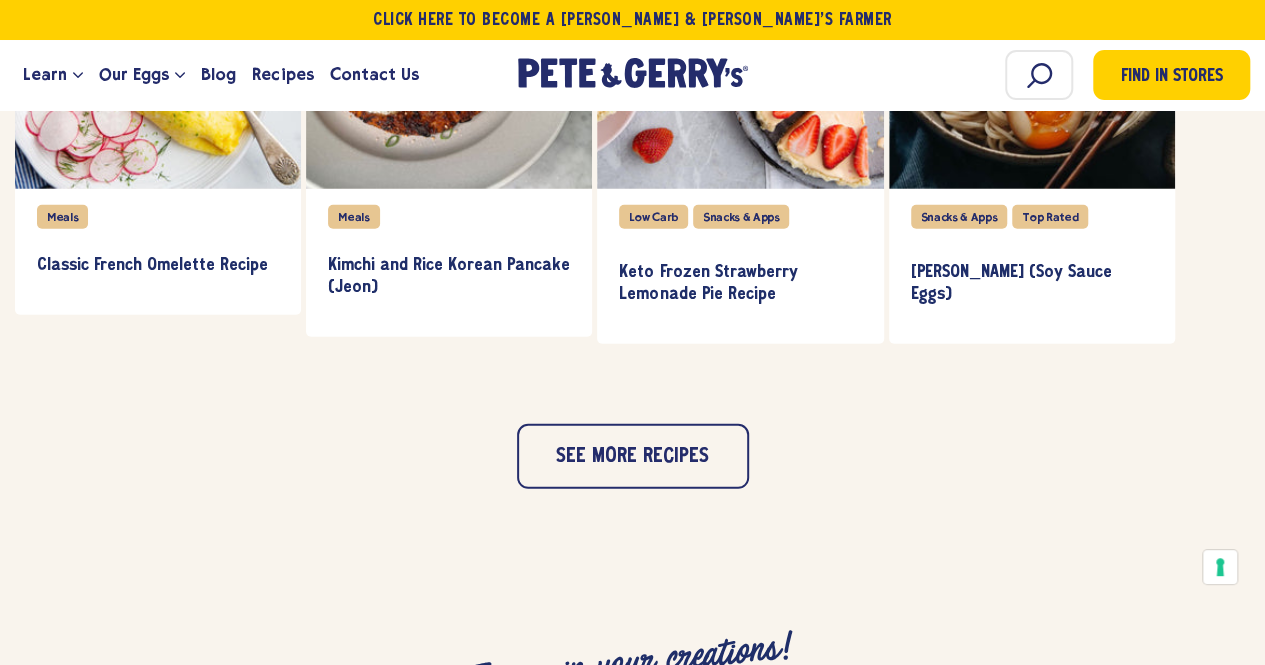 scroll, scrollTop: 2520, scrollLeft: 0, axis: vertical 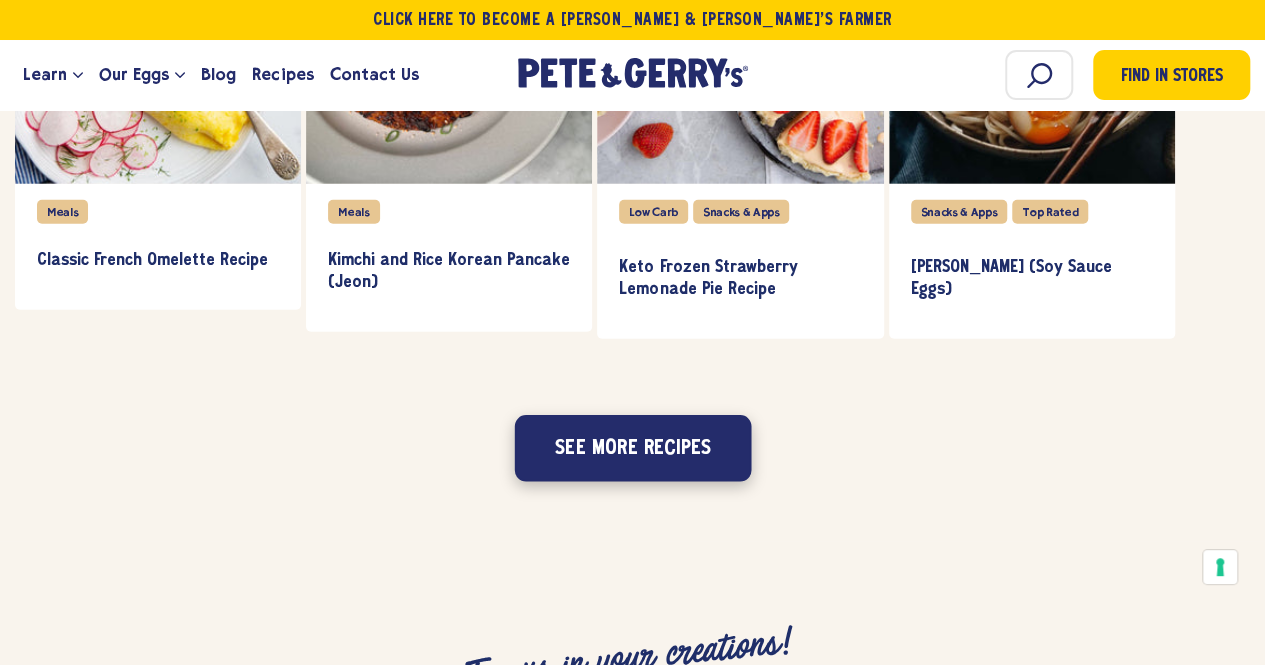 click on "See more recipes" at bounding box center (632, 448) 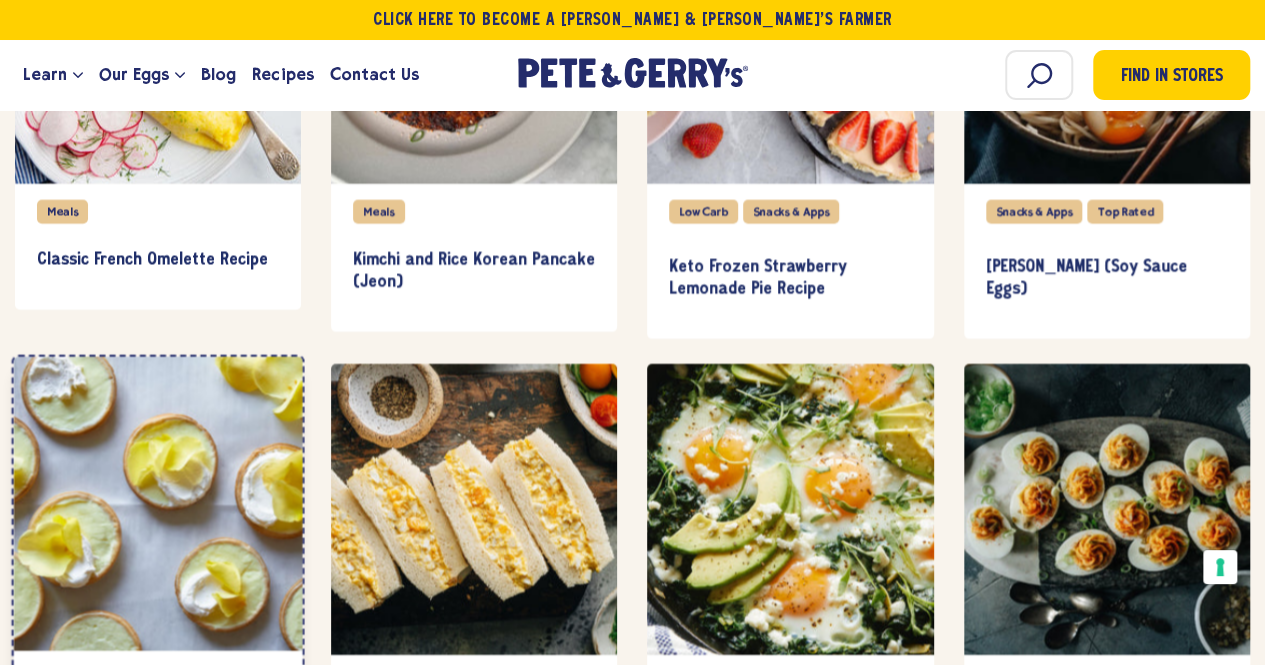 scroll, scrollTop: 2413, scrollLeft: 0, axis: vertical 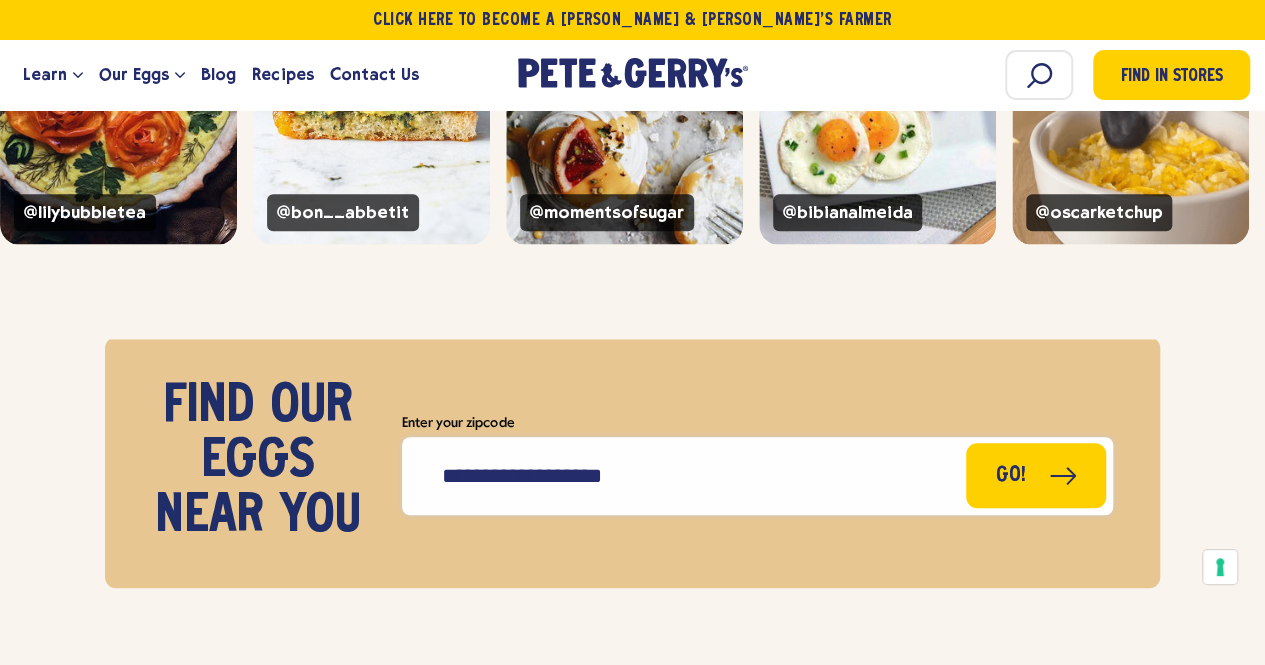 click on "Enter your zipcode" at bounding box center (757, 476) 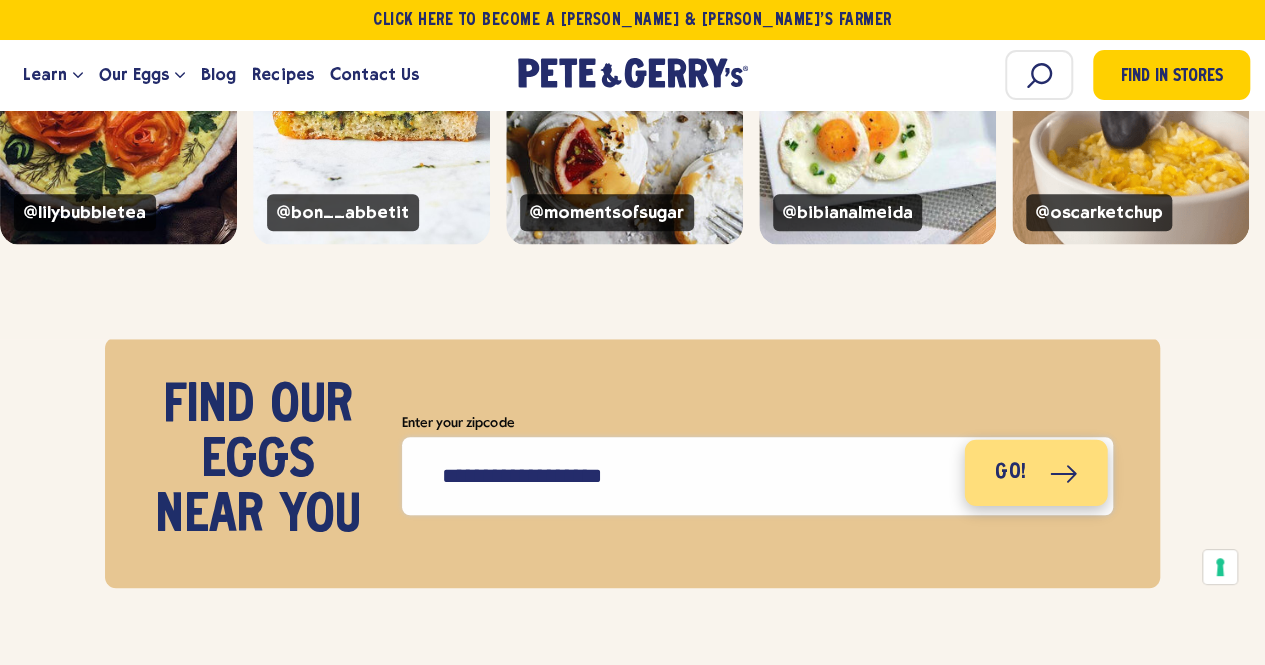 type on "*****" 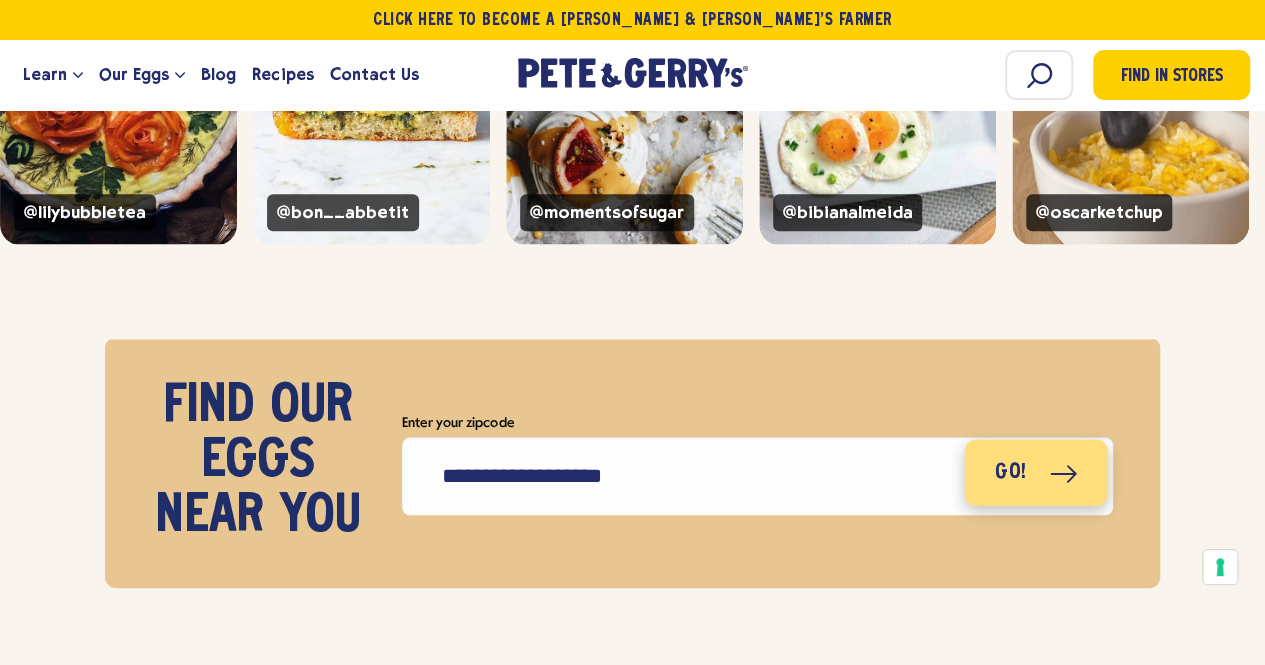 click on "Go!" at bounding box center [1035, 472] 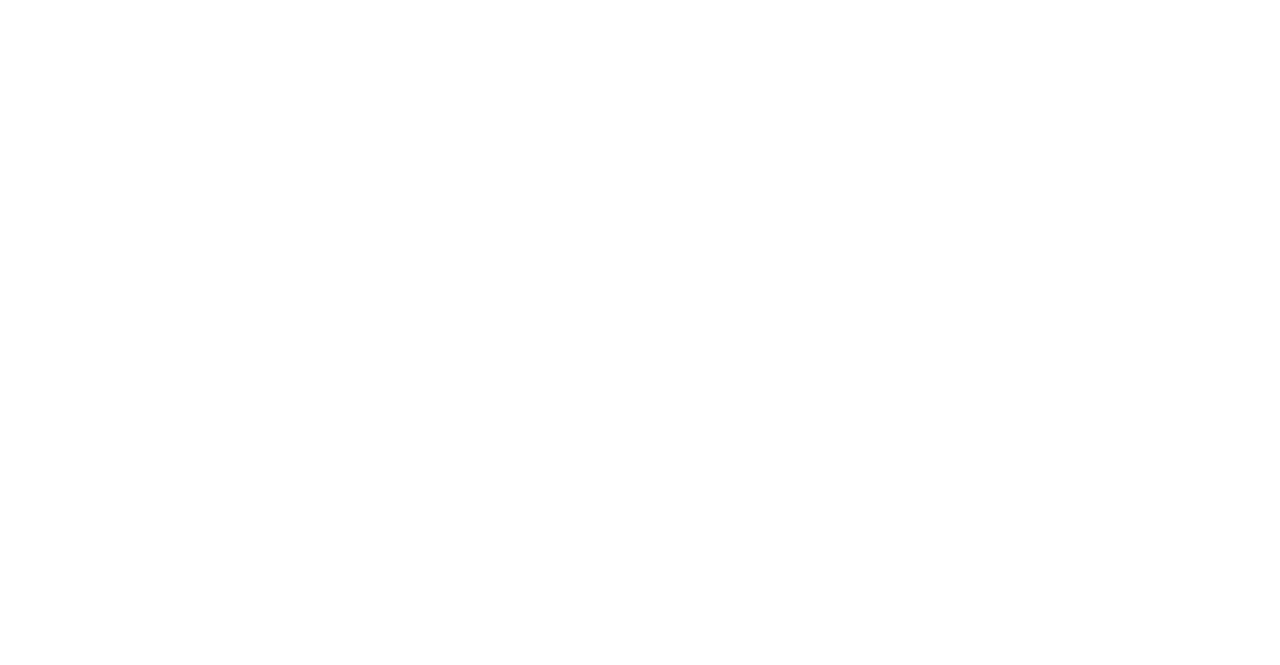 scroll, scrollTop: 0, scrollLeft: 0, axis: both 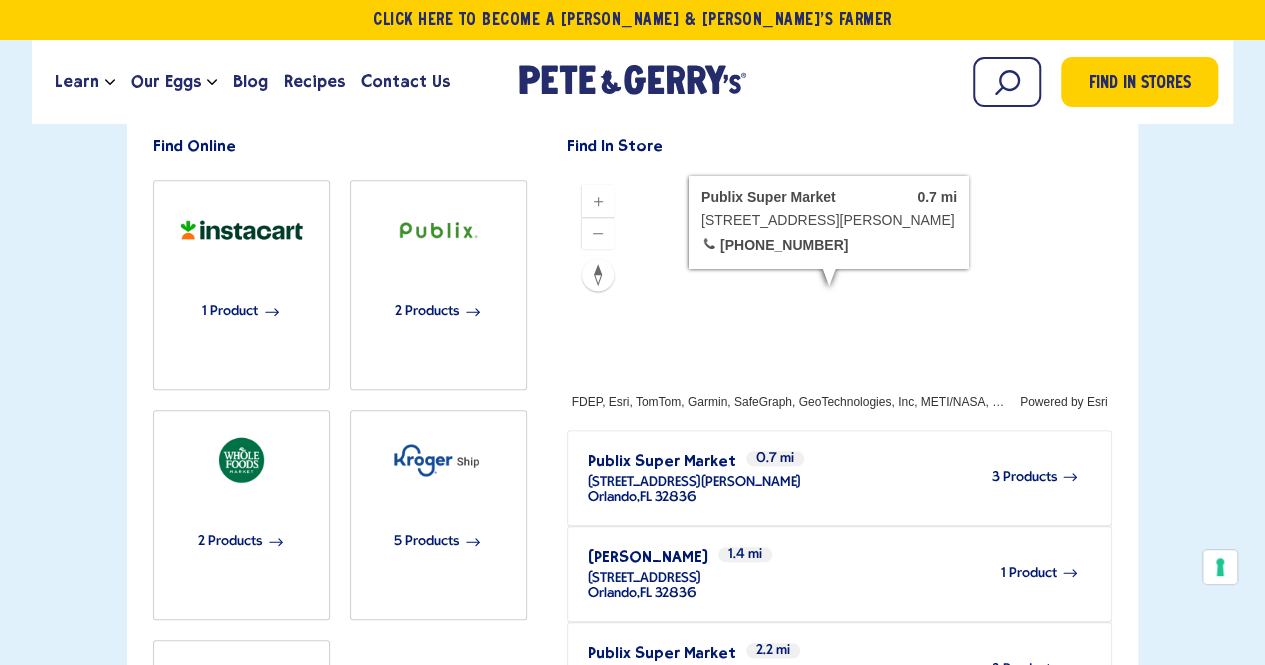 click on "3  Products" at bounding box center [940, 477] 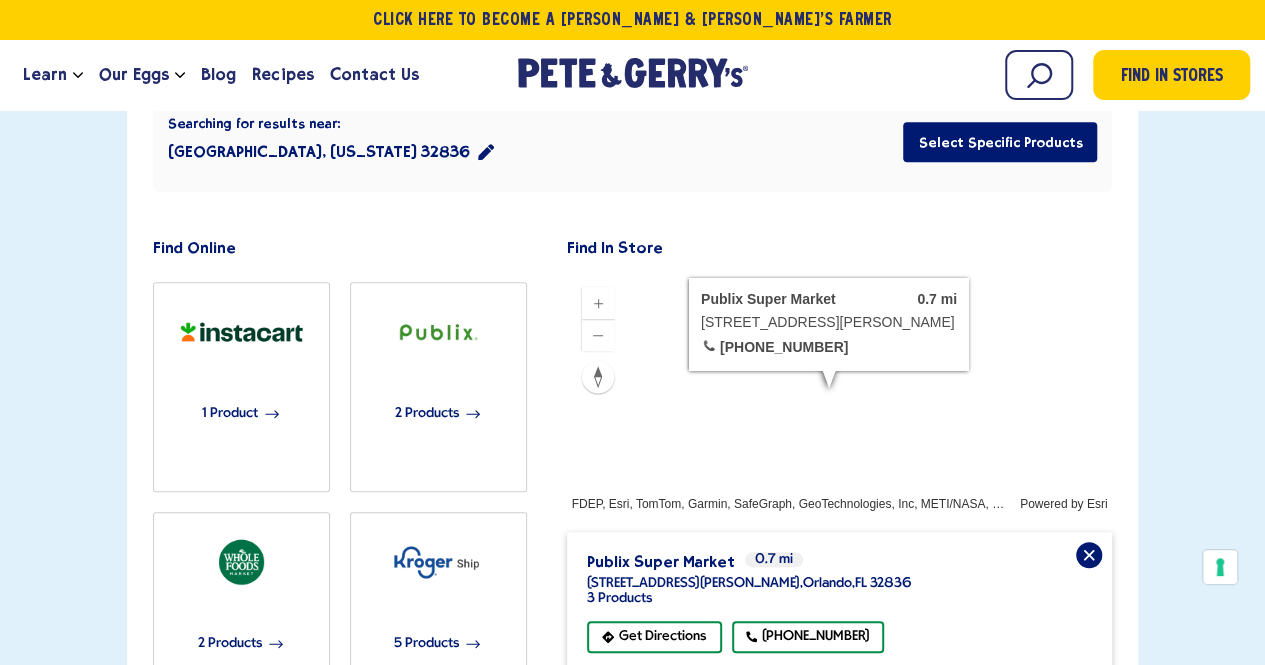 scroll, scrollTop: 484, scrollLeft: 0, axis: vertical 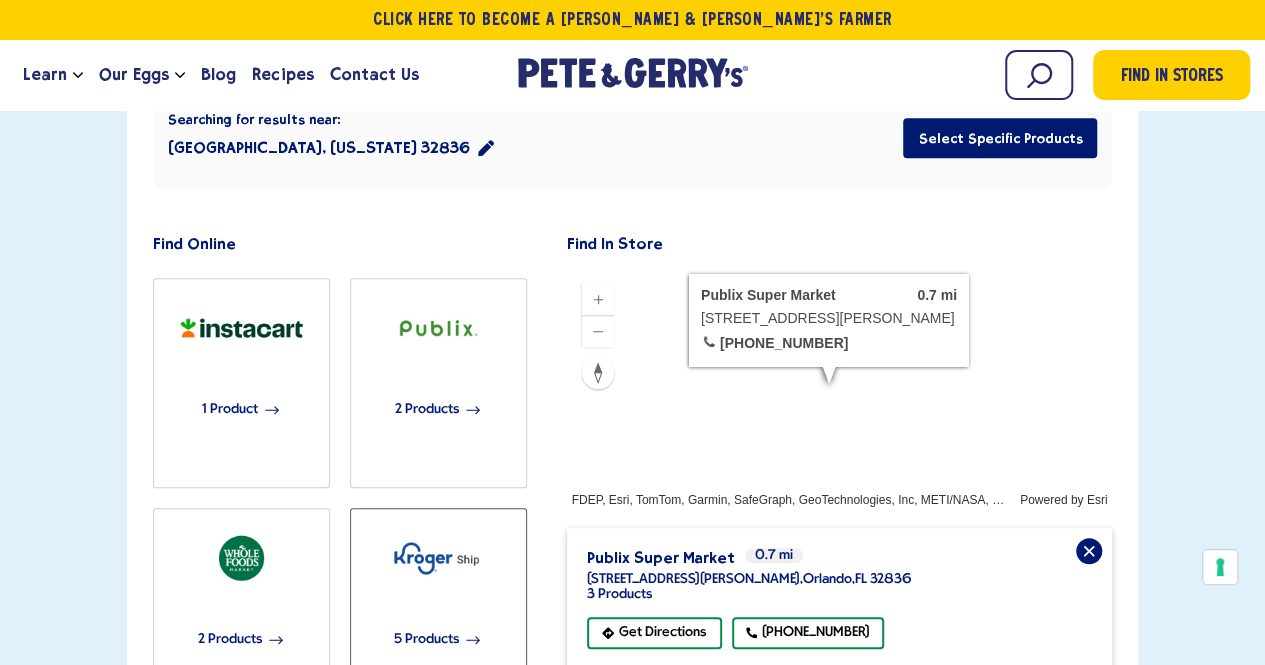 click on "5  Products" at bounding box center [426, 640] 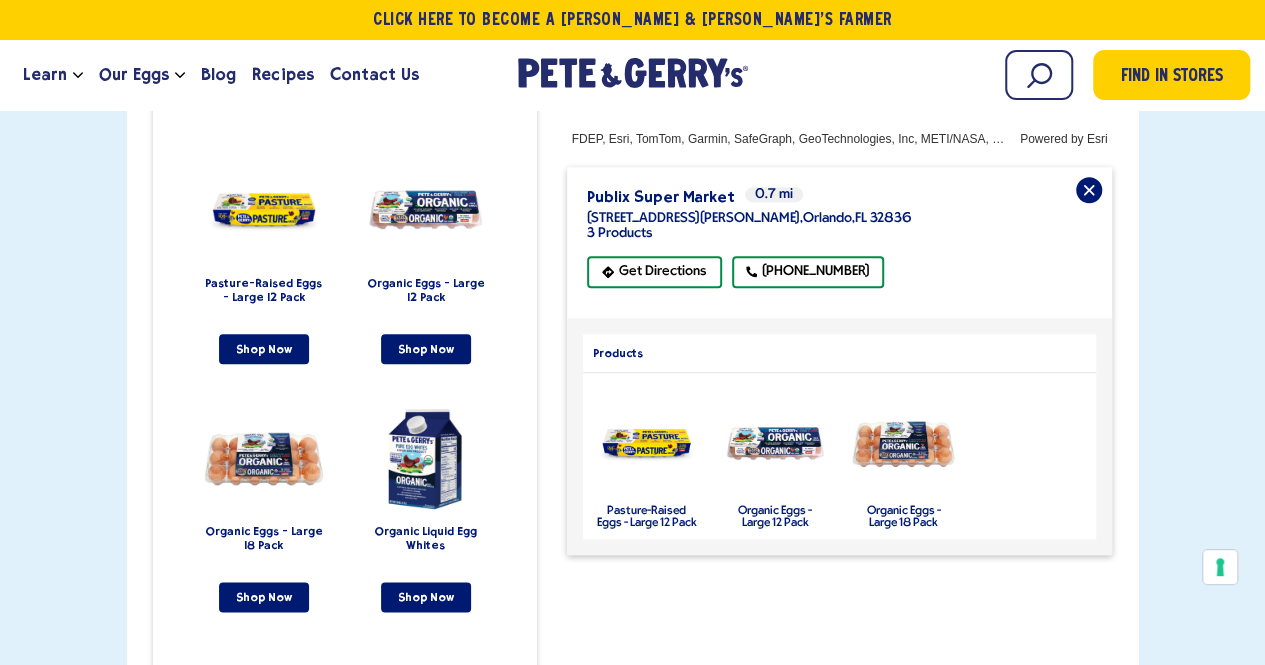 scroll, scrollTop: 886, scrollLeft: 0, axis: vertical 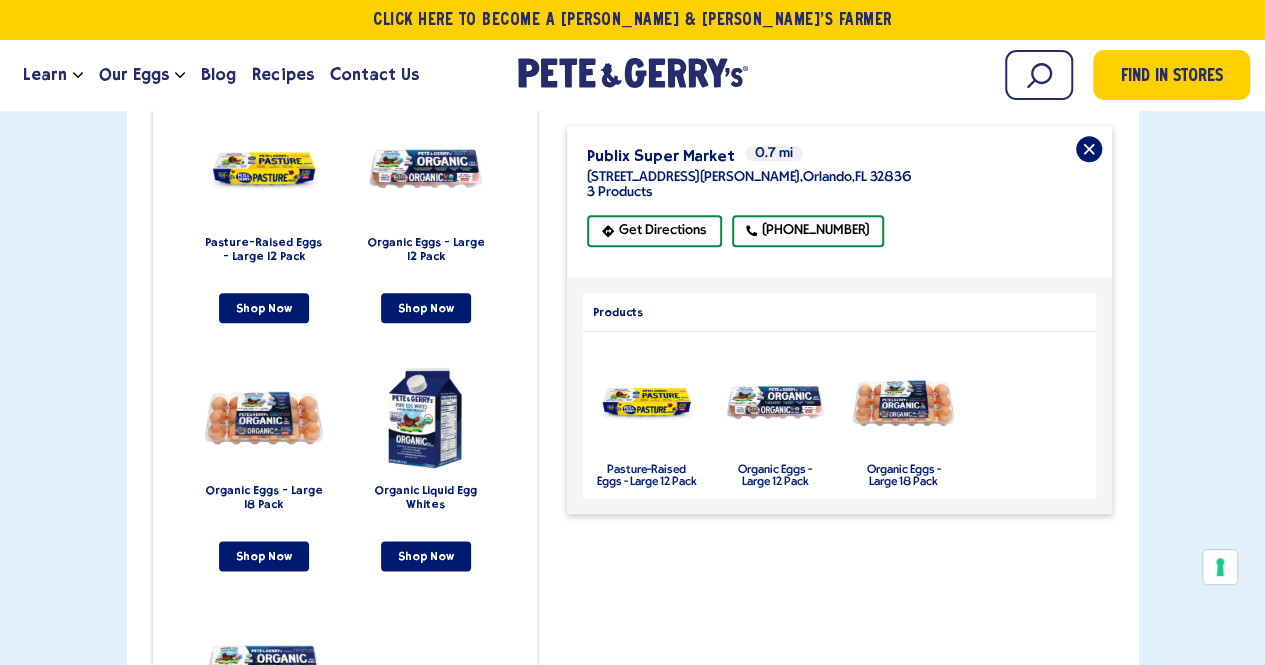 click at bounding box center [903, 402] 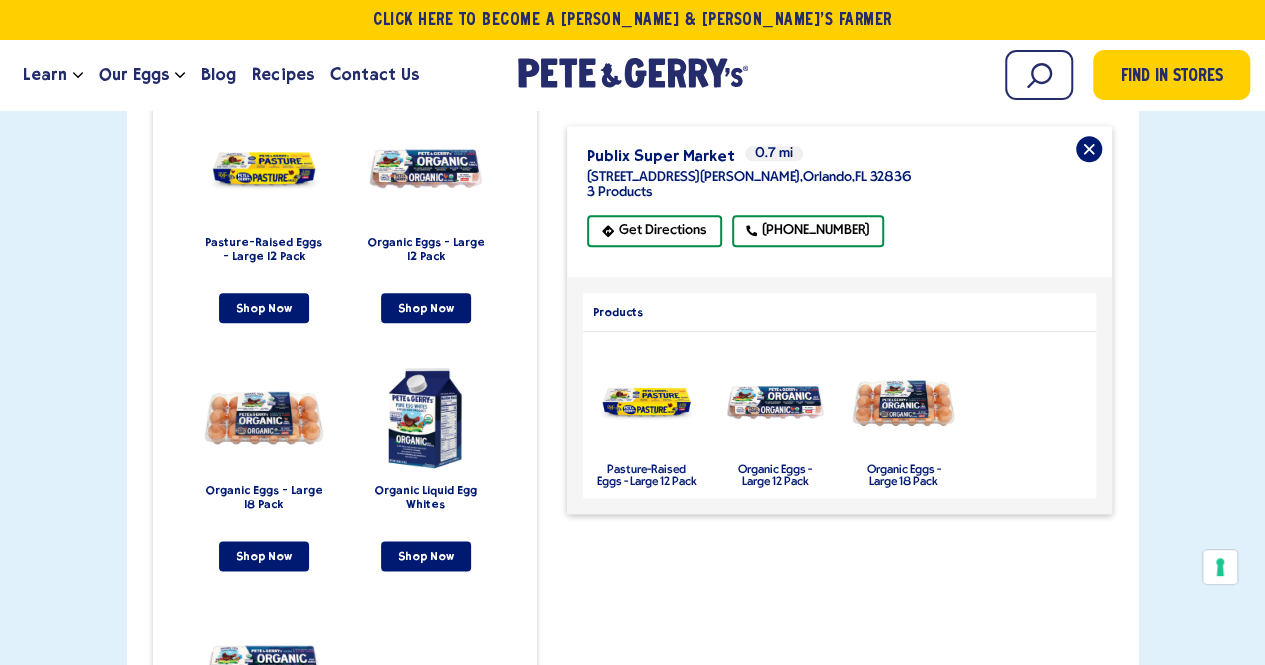click on "Organic Eggs - Large 18 Pack" at bounding box center (904, 476) 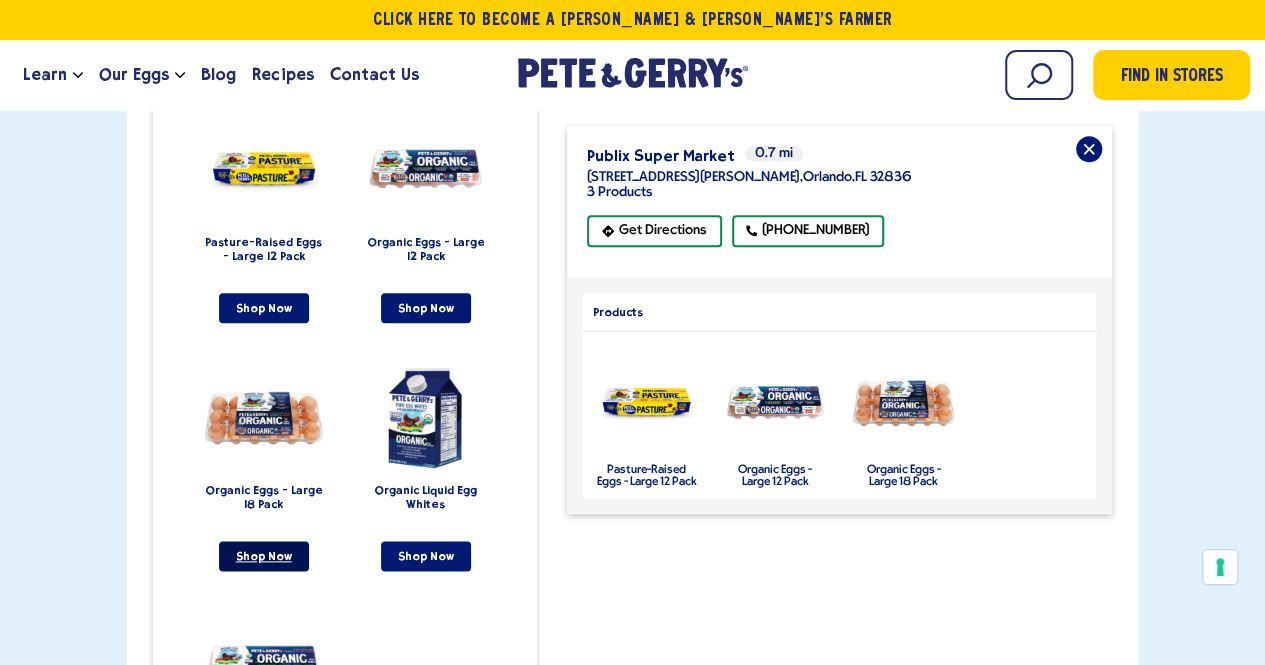 click on "Shop Now" at bounding box center (264, 556) 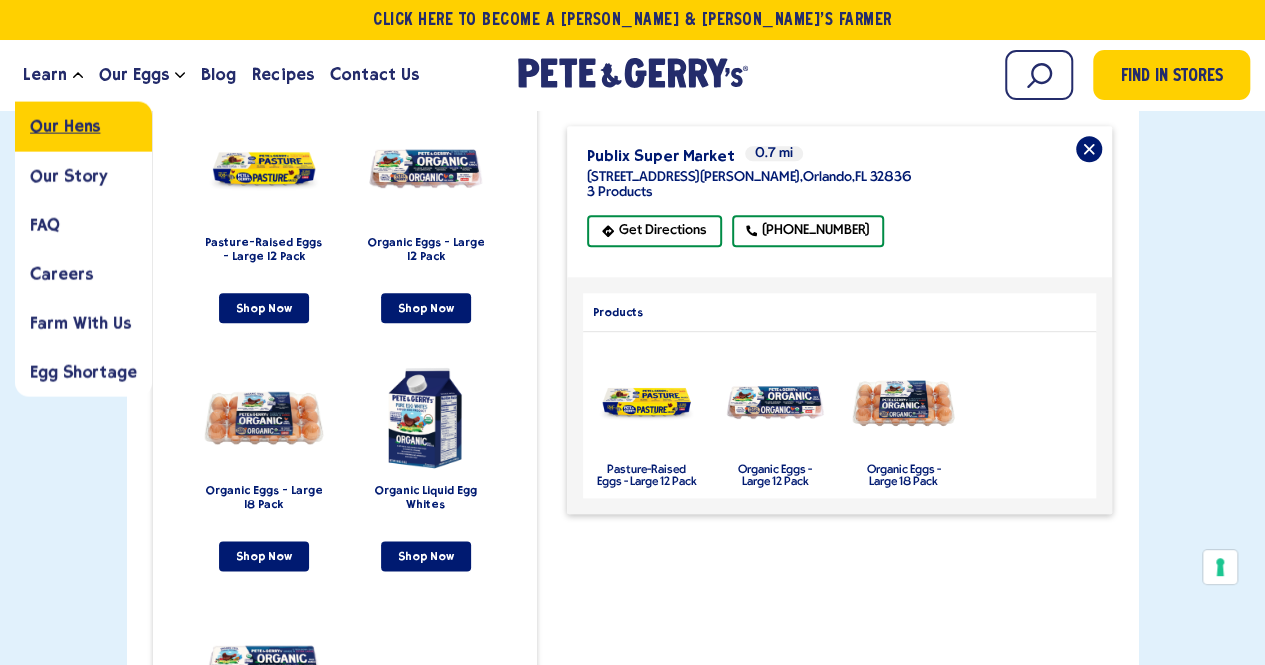 click on "Our Hens" at bounding box center [65, 126] 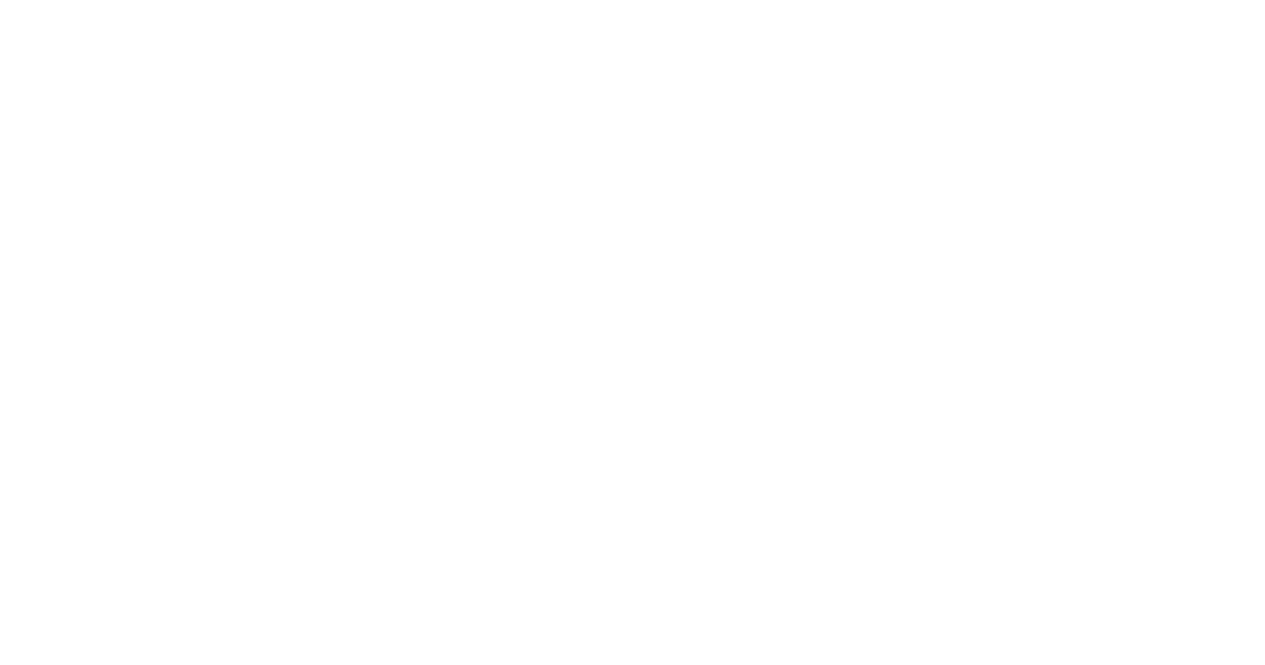 scroll, scrollTop: 0, scrollLeft: 0, axis: both 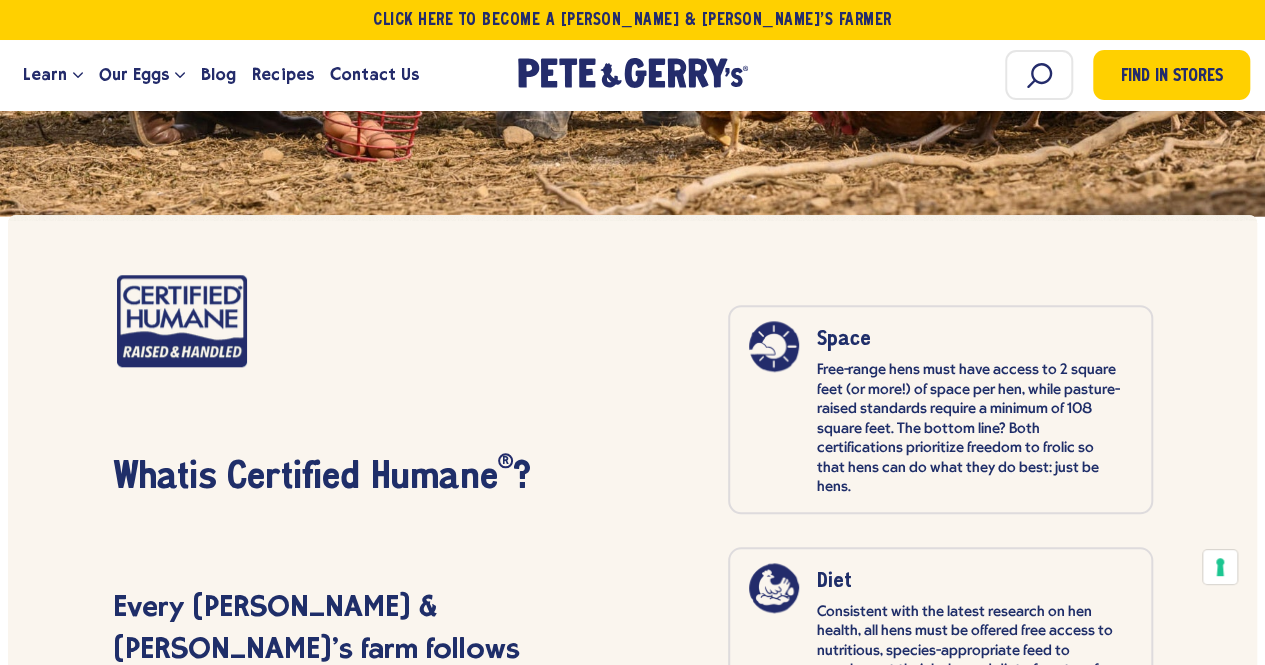 click on "Diet Consistent with the latest research on hen health, all hens must be offered free access to nutritious, species-appropriate feed to supplement their balanced diet of pasture fare, which includes juicy worms, fresh greens, and other tasty treats." at bounding box center (970, 641) 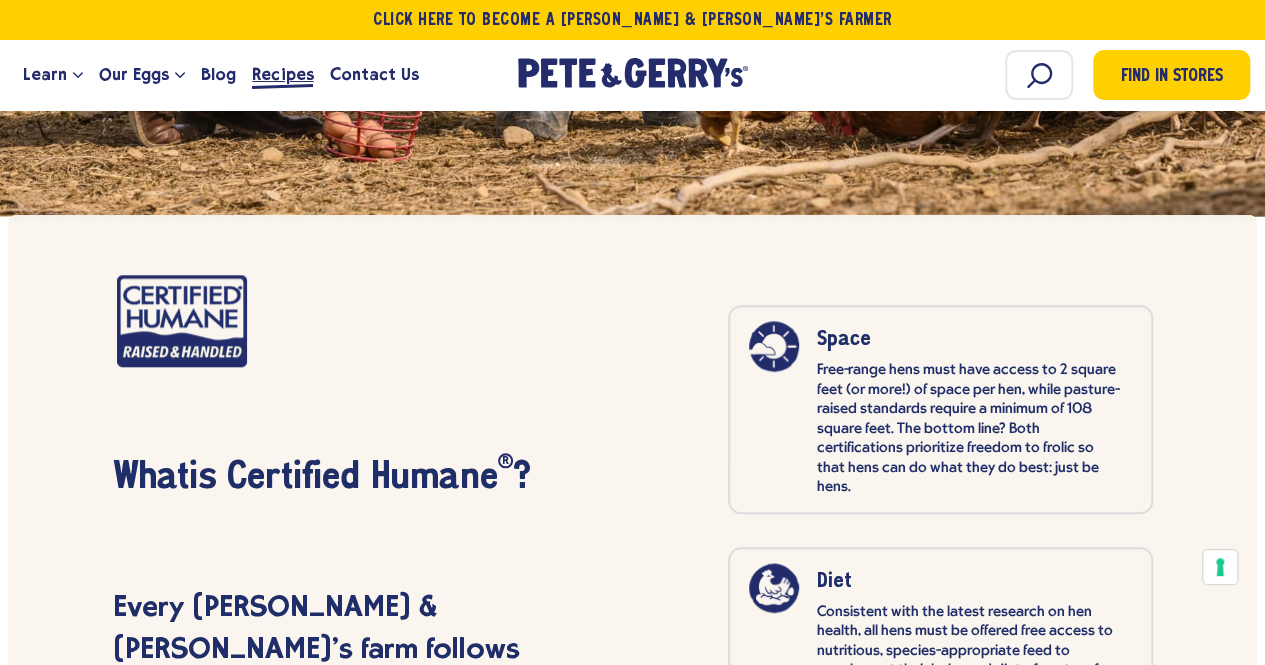click on "Recipes" at bounding box center (282, 74) 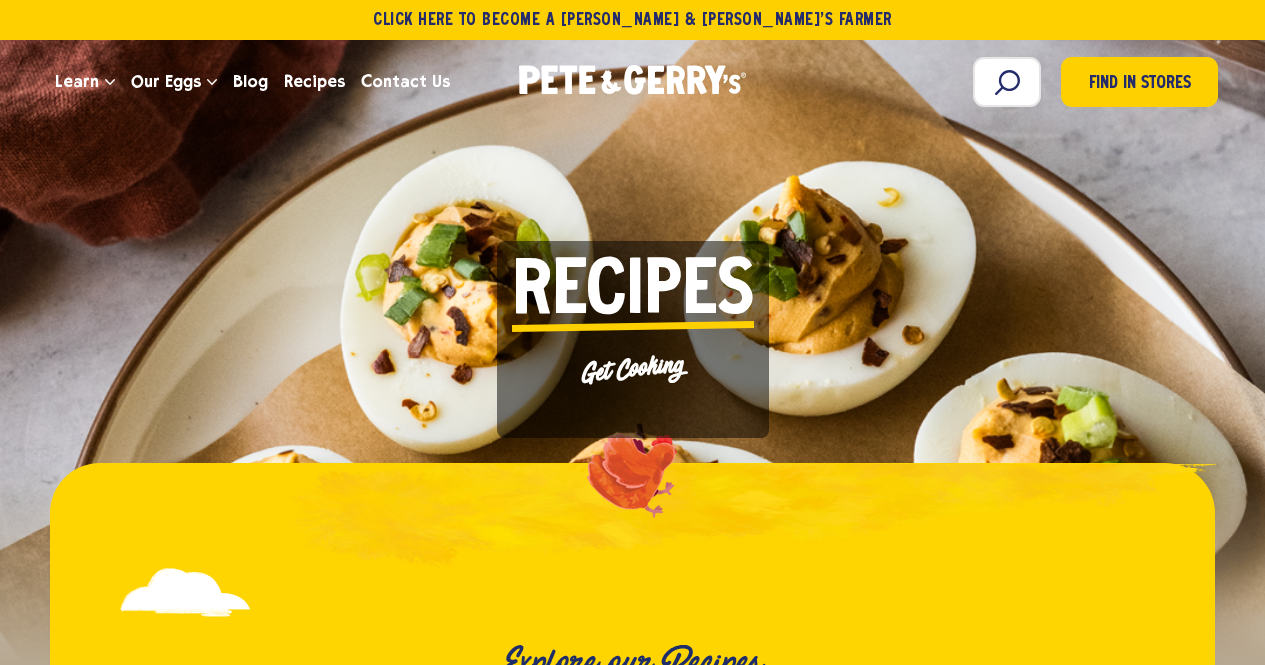 scroll, scrollTop: 0, scrollLeft: 0, axis: both 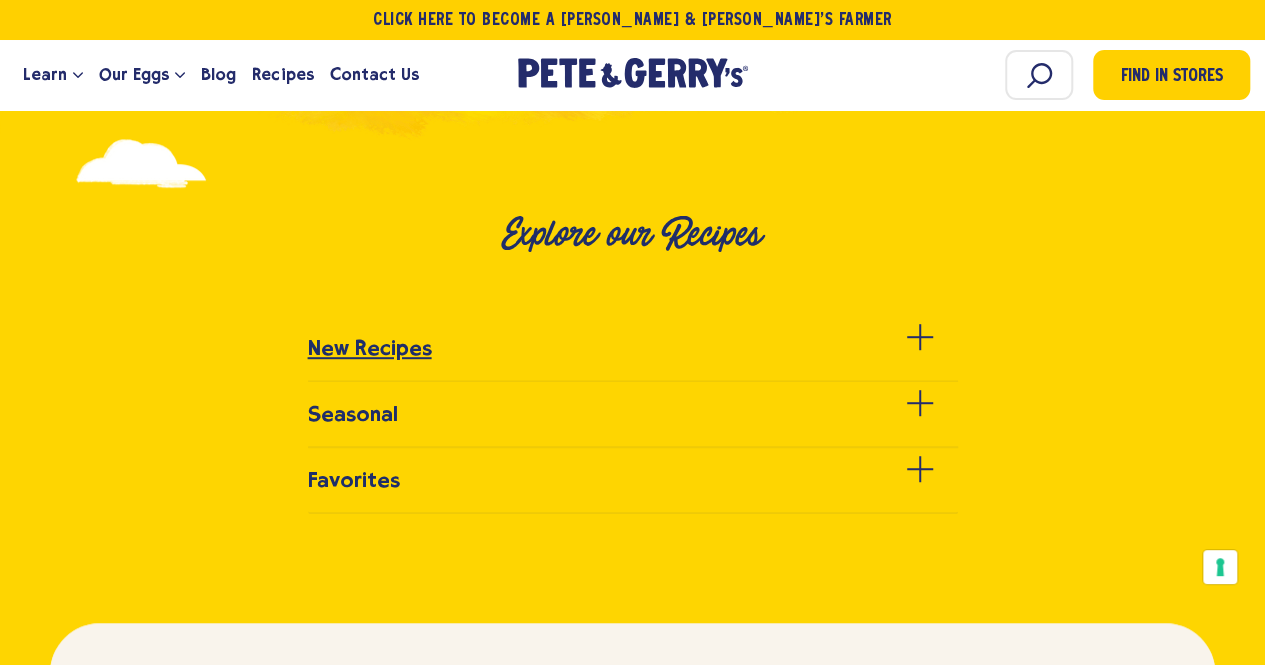 click at bounding box center [920, 337] 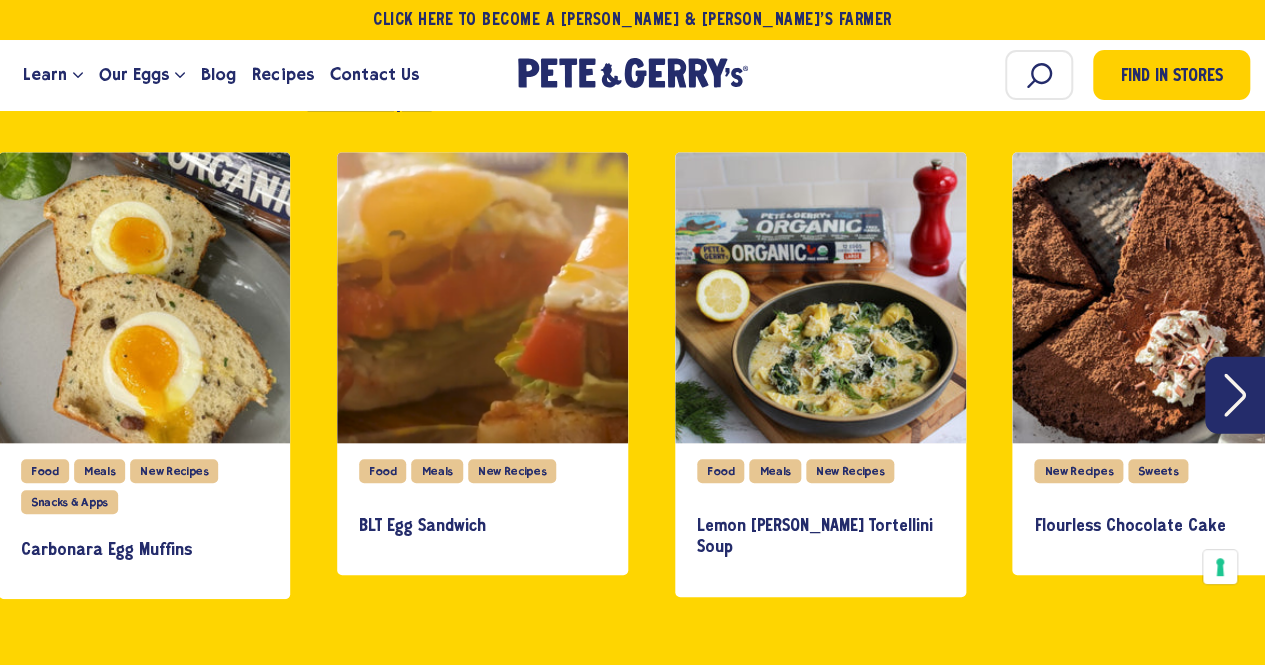 scroll, scrollTop: 688, scrollLeft: 0, axis: vertical 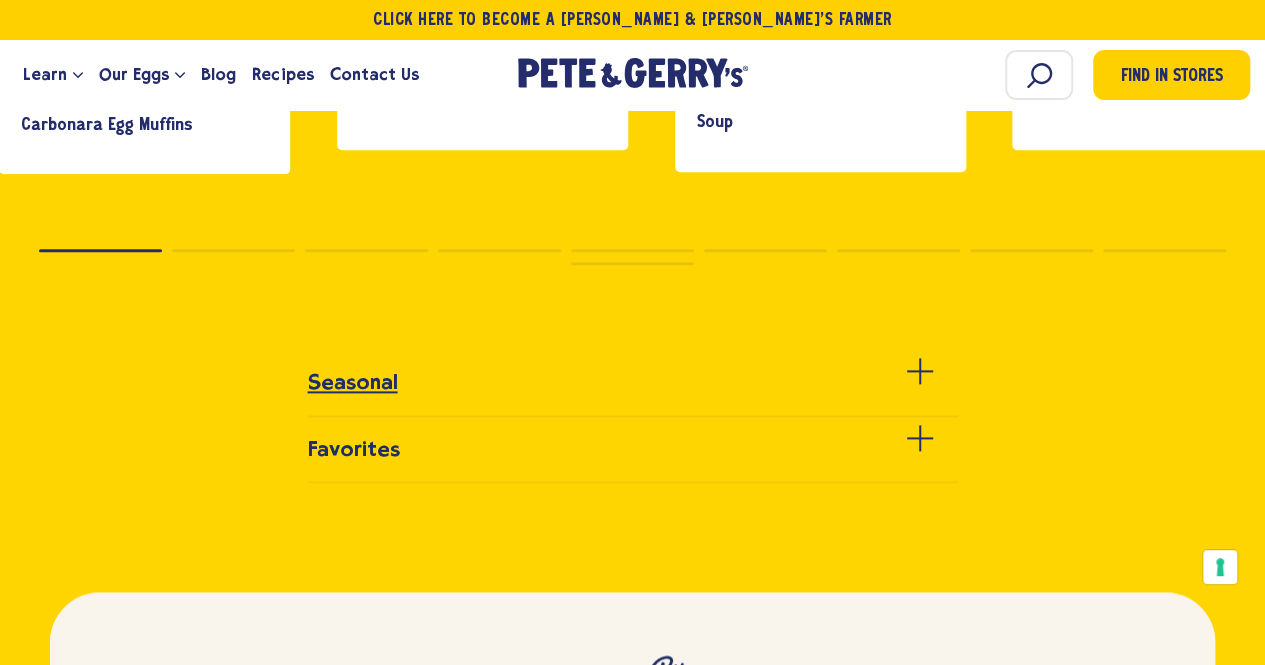 click at bounding box center (920, 371) 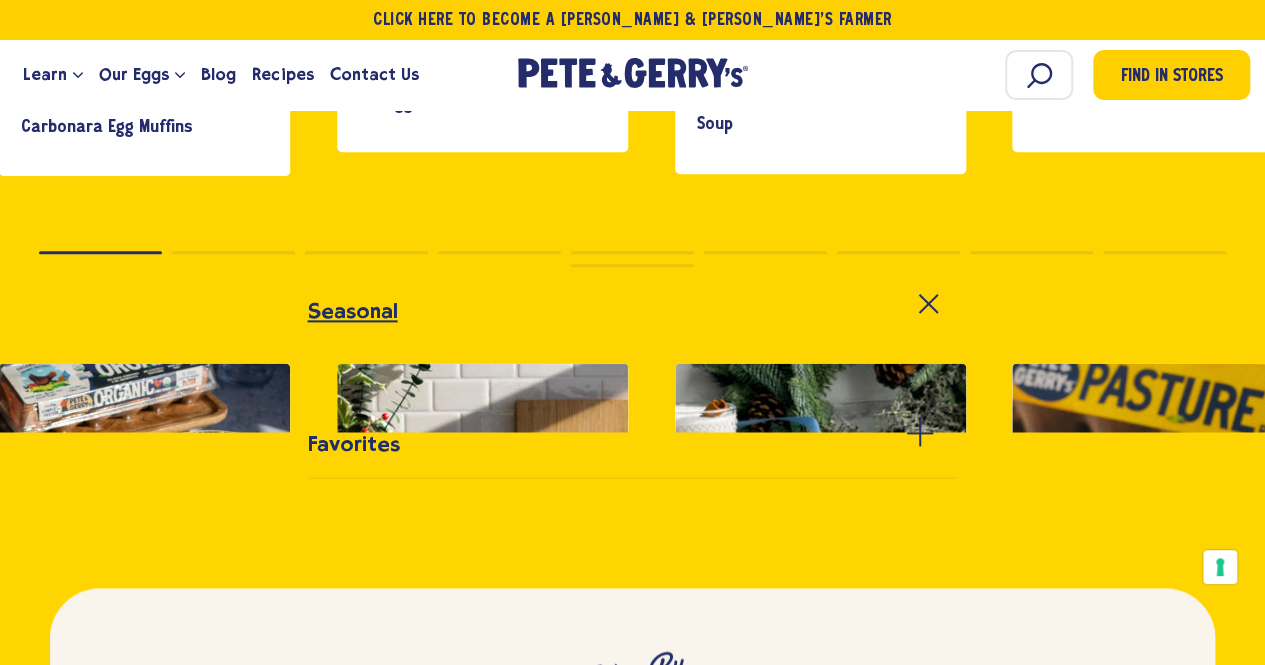 scroll, scrollTop: 1104, scrollLeft: 0, axis: vertical 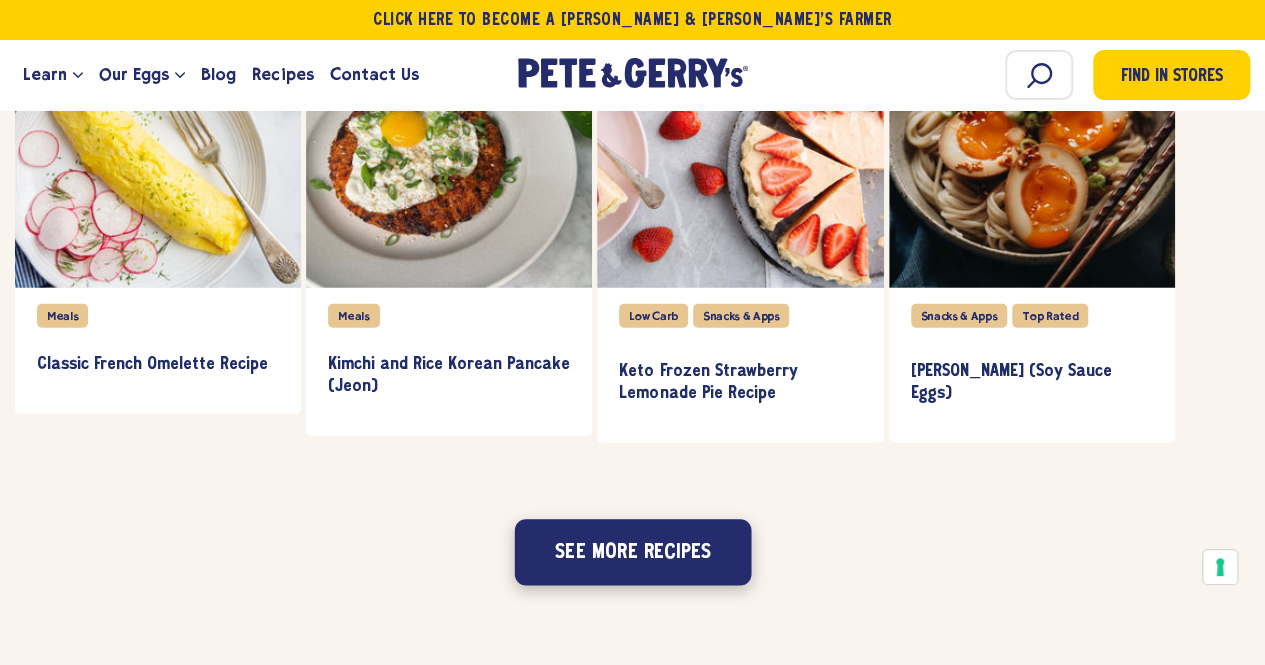 click on "See more recipes" at bounding box center (632, 552) 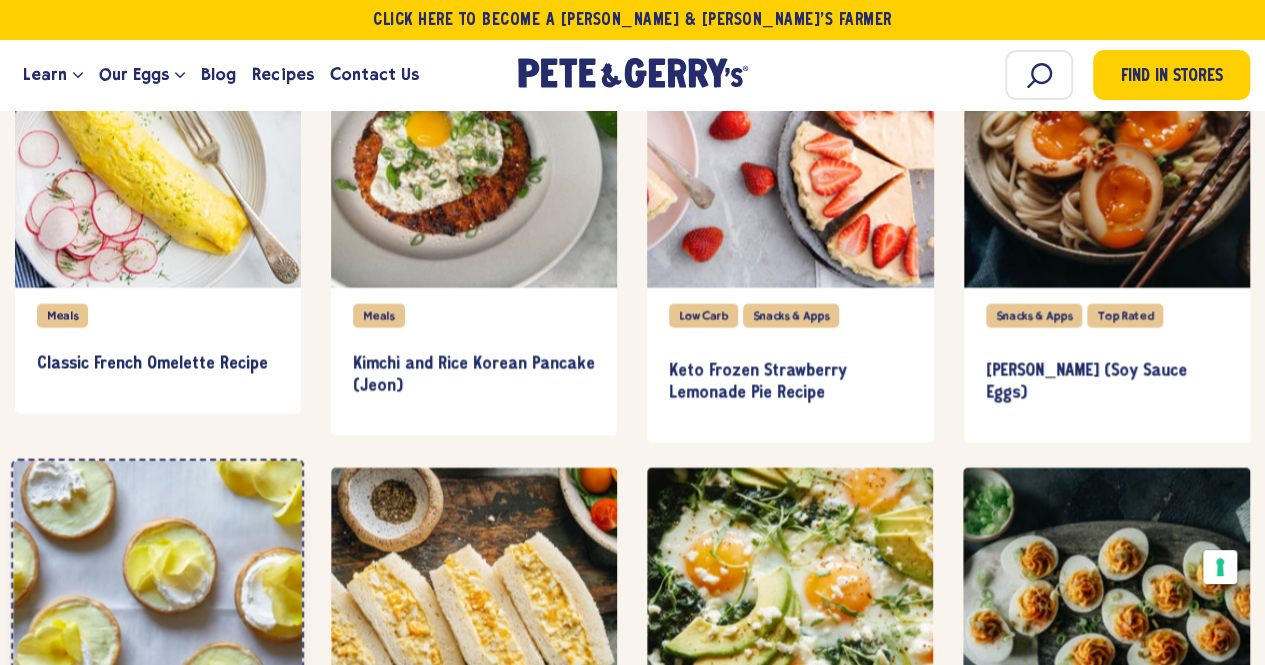 scroll, scrollTop: 2423, scrollLeft: 0, axis: vertical 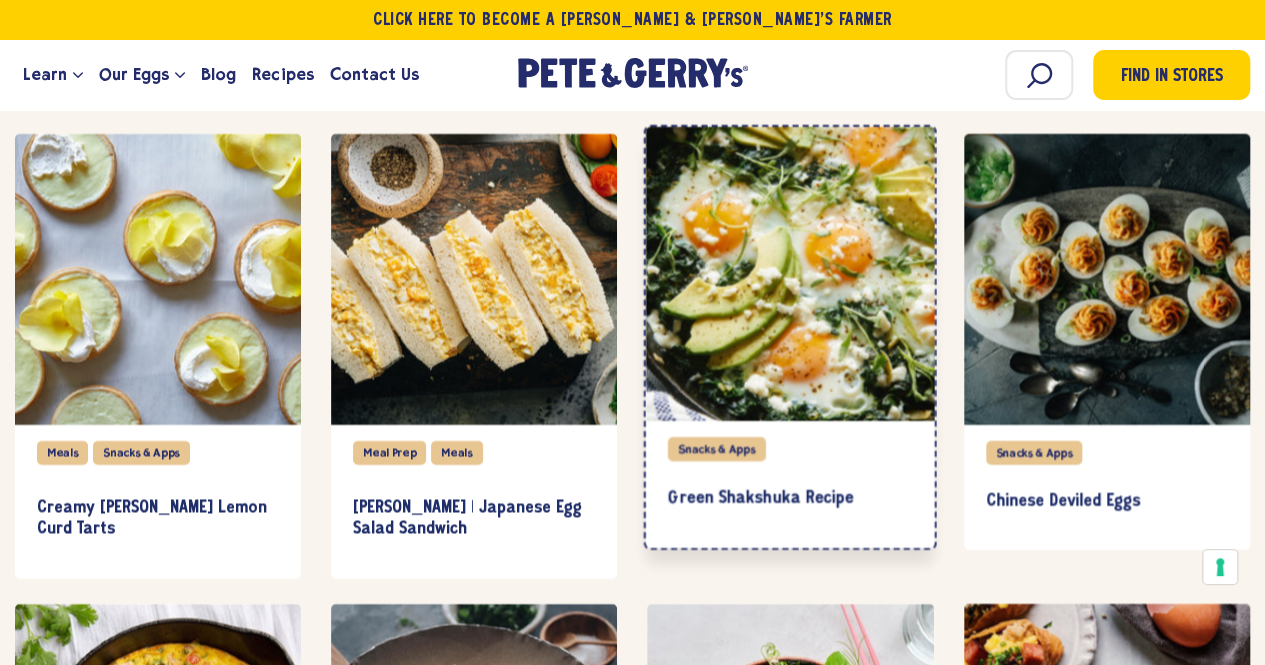 click at bounding box center (790, 274) 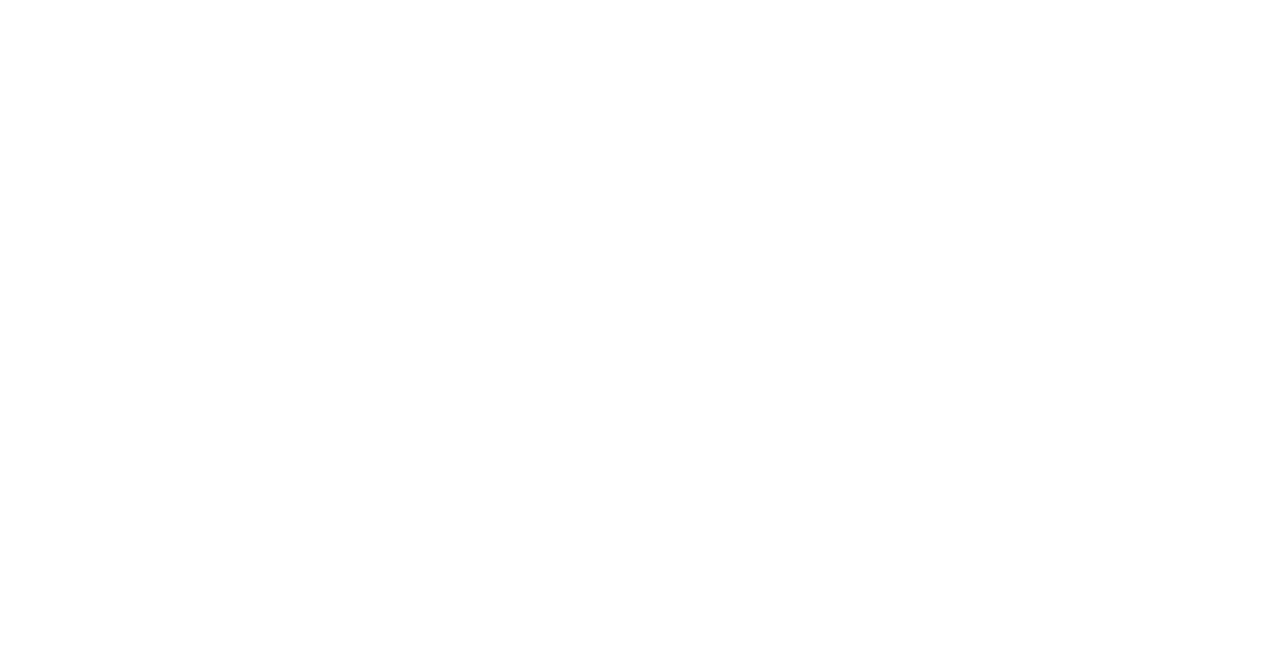 scroll, scrollTop: 0, scrollLeft: 0, axis: both 